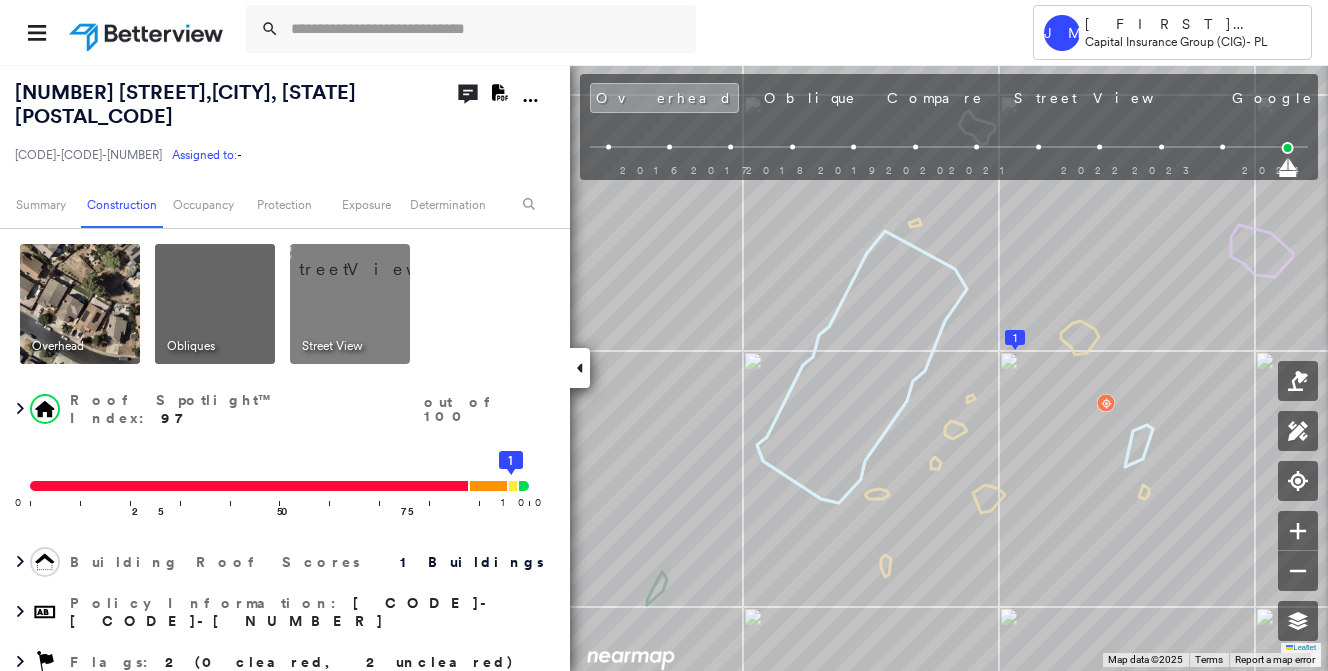 click at bounding box center (487, 29) 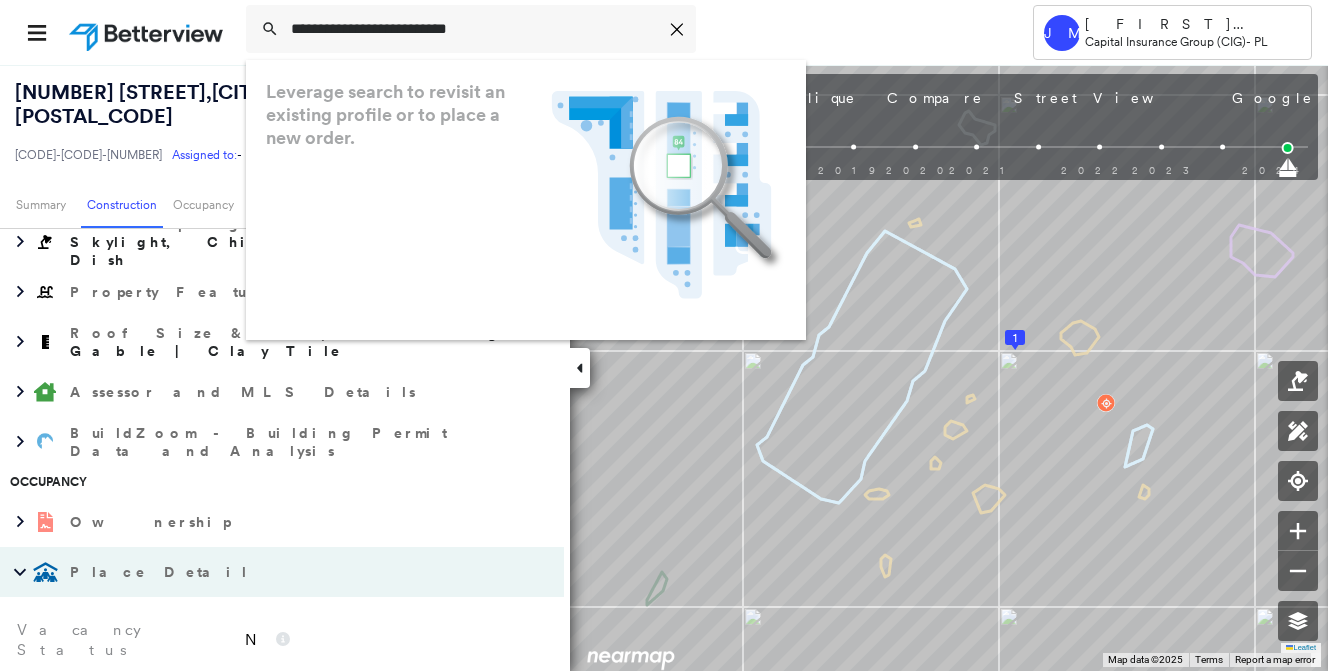 type on "**********" 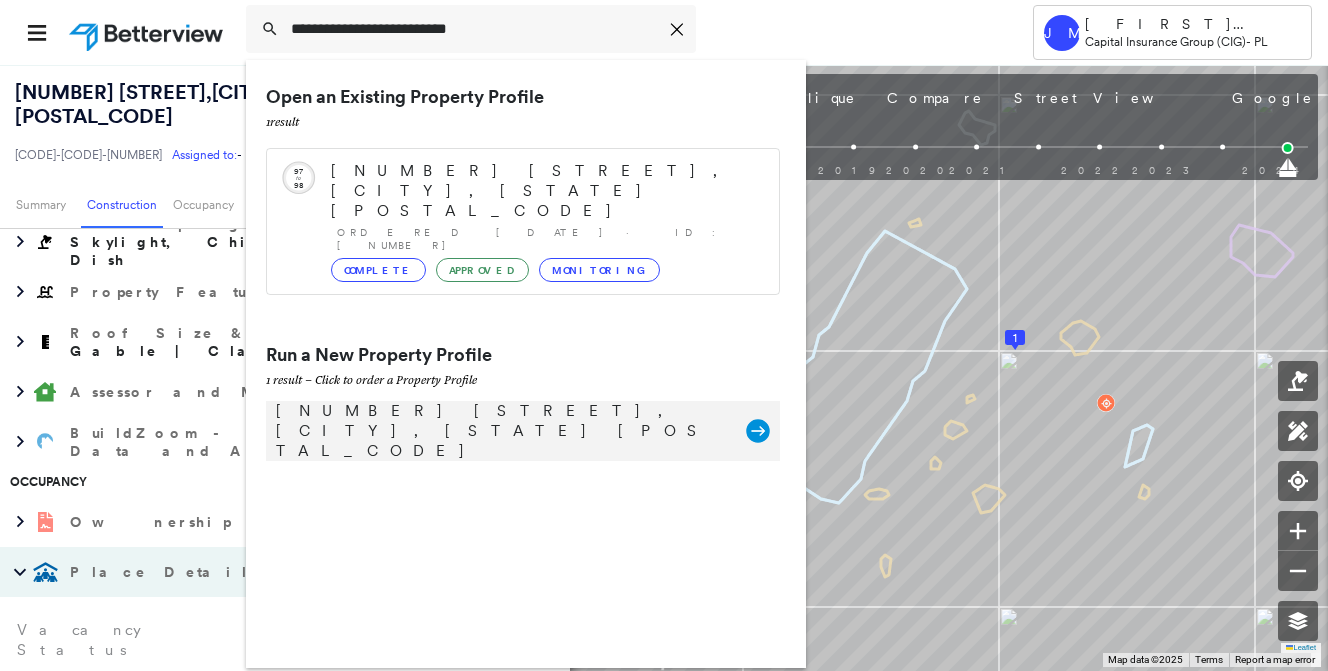 click on "[NUMBER] [STREET], [CITY], [STATE] [POSTAL_CODE]" at bounding box center (501, 431) 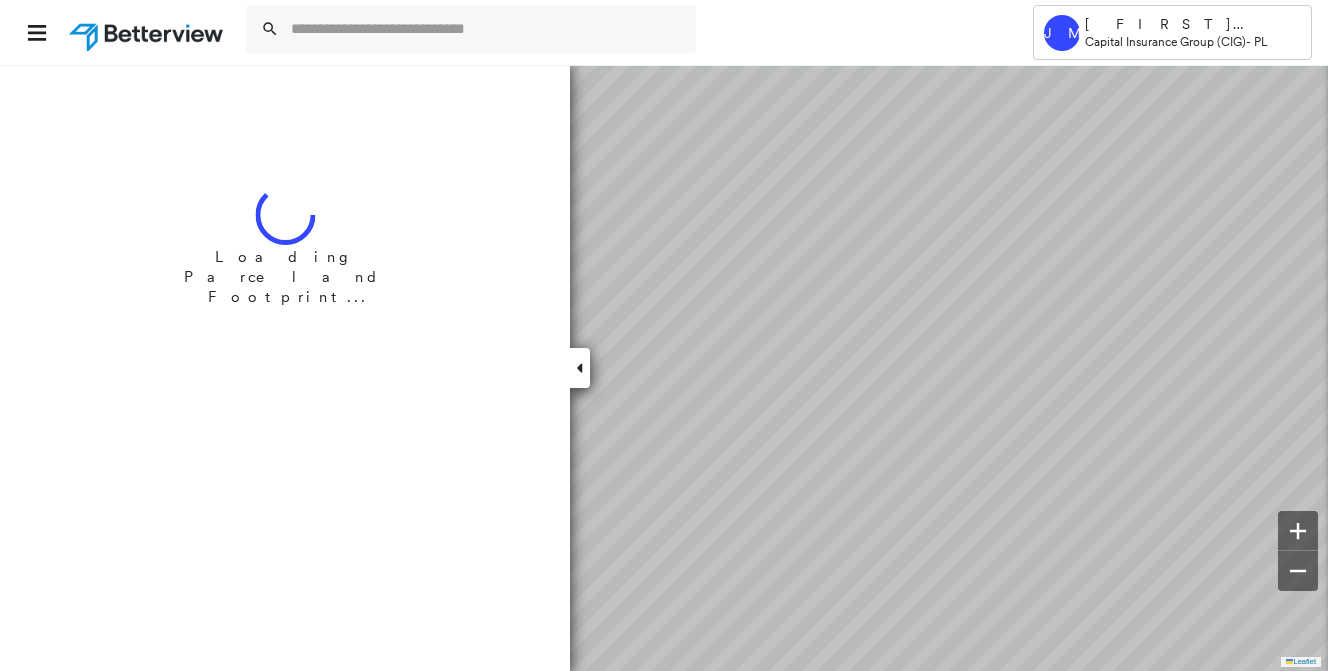 scroll, scrollTop: 0, scrollLeft: 0, axis: both 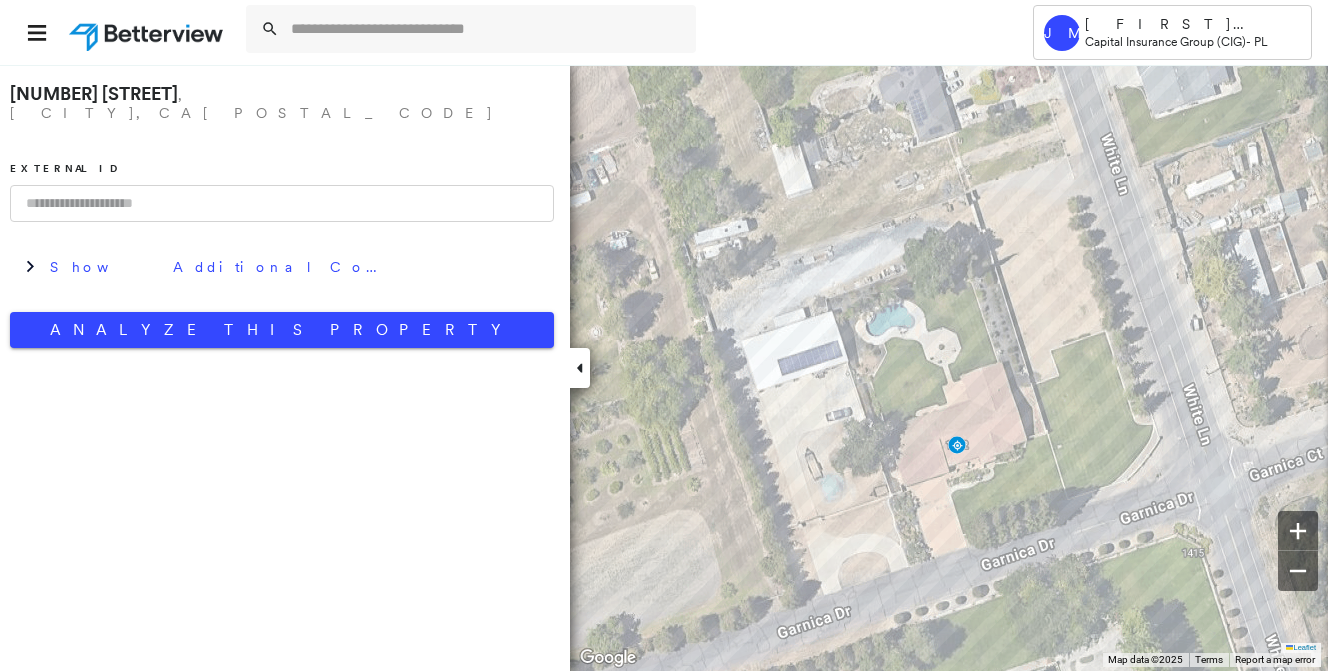 drag, startPoint x: 362, startPoint y: 185, endPoint x: 346, endPoint y: 215, distance: 34 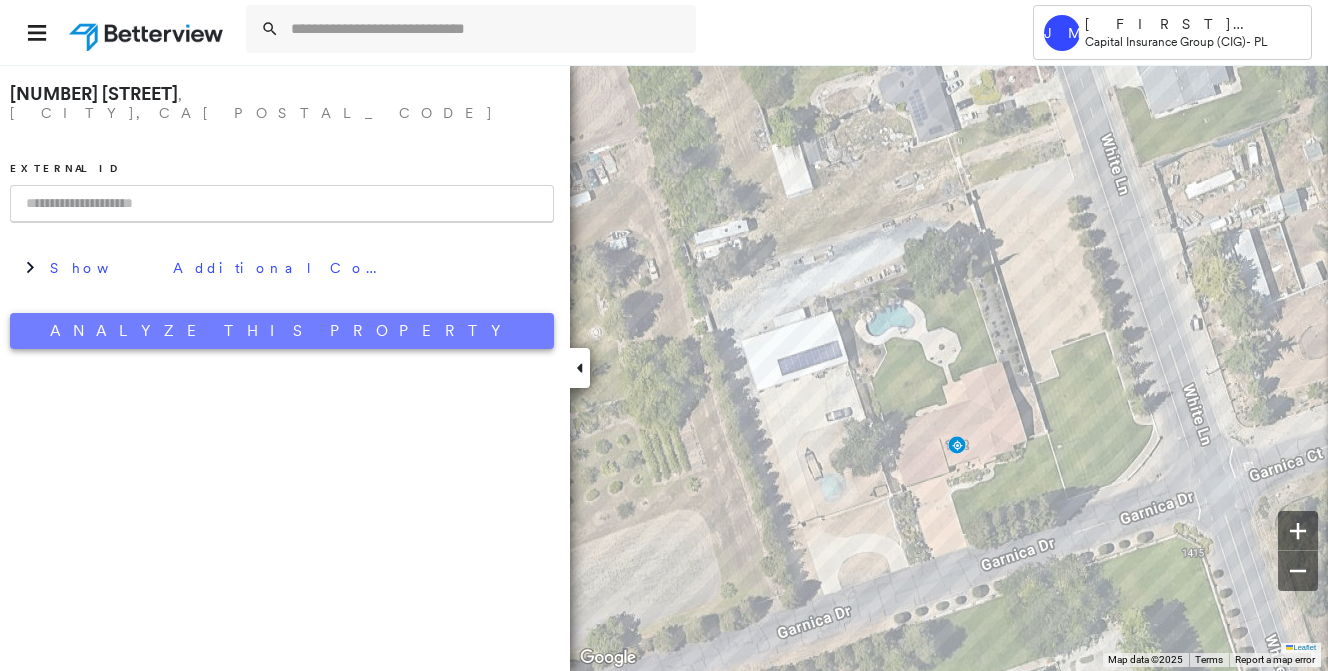 paste on "**********" 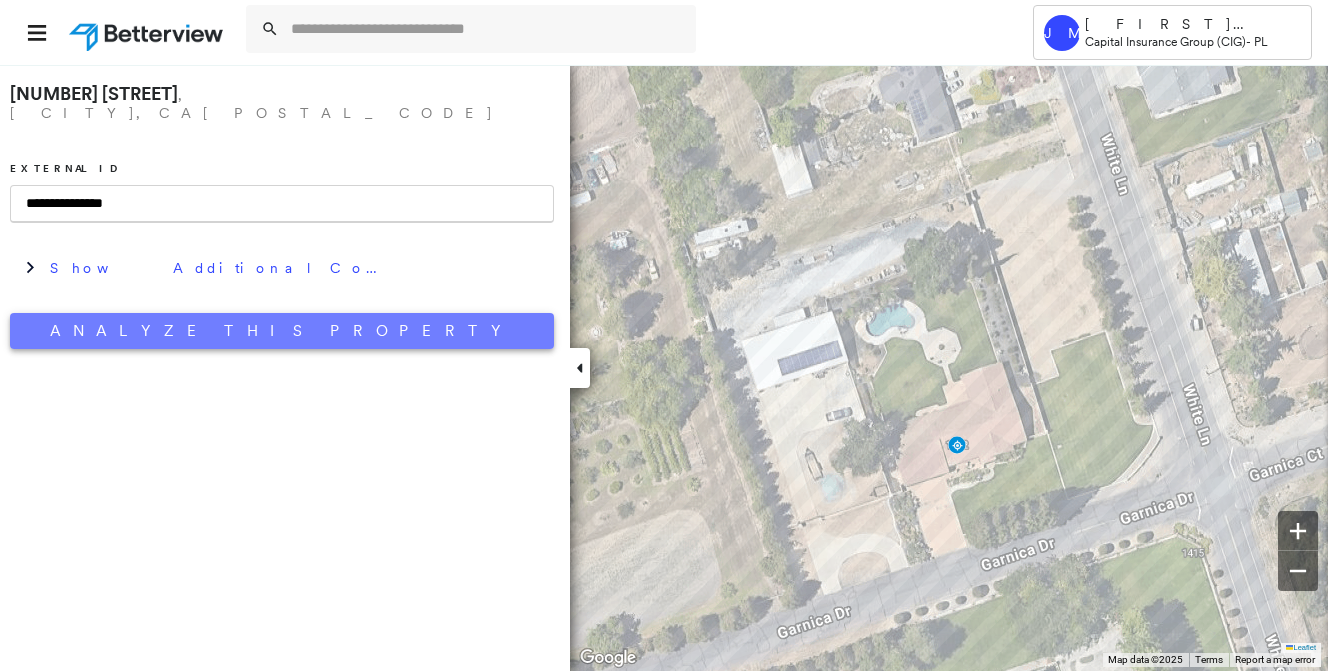 type on "**********" 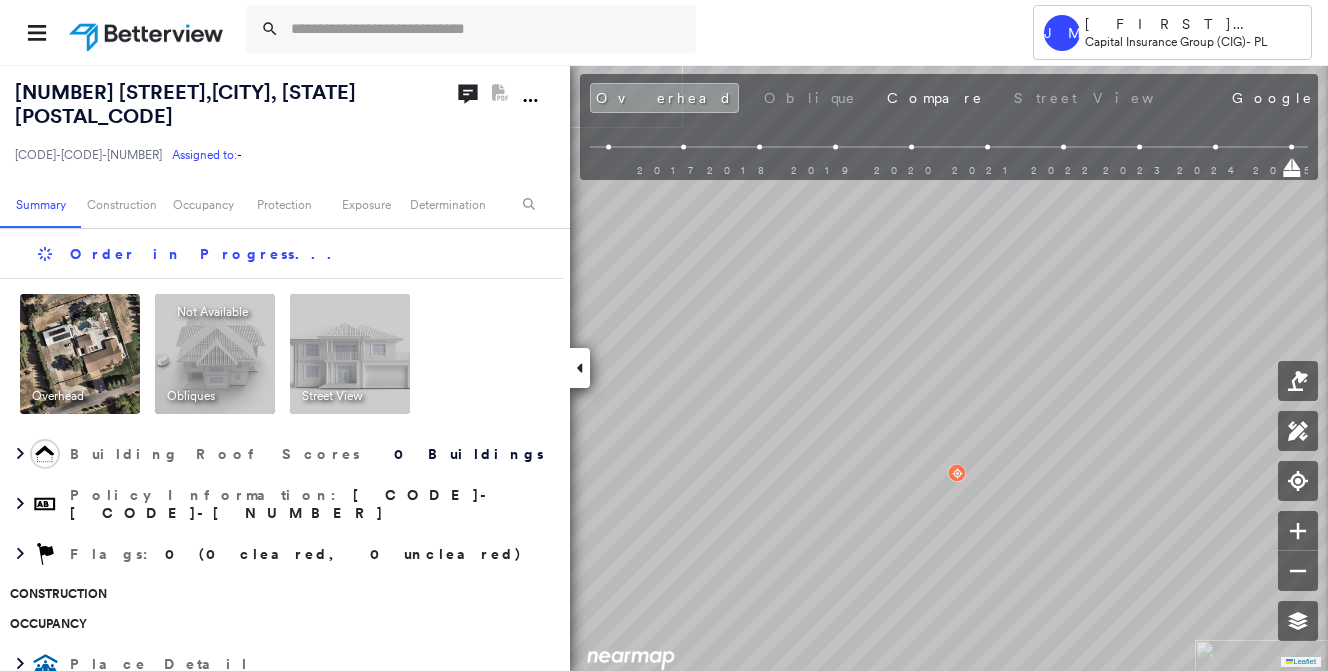 scroll, scrollTop: 0, scrollLeft: 0, axis: both 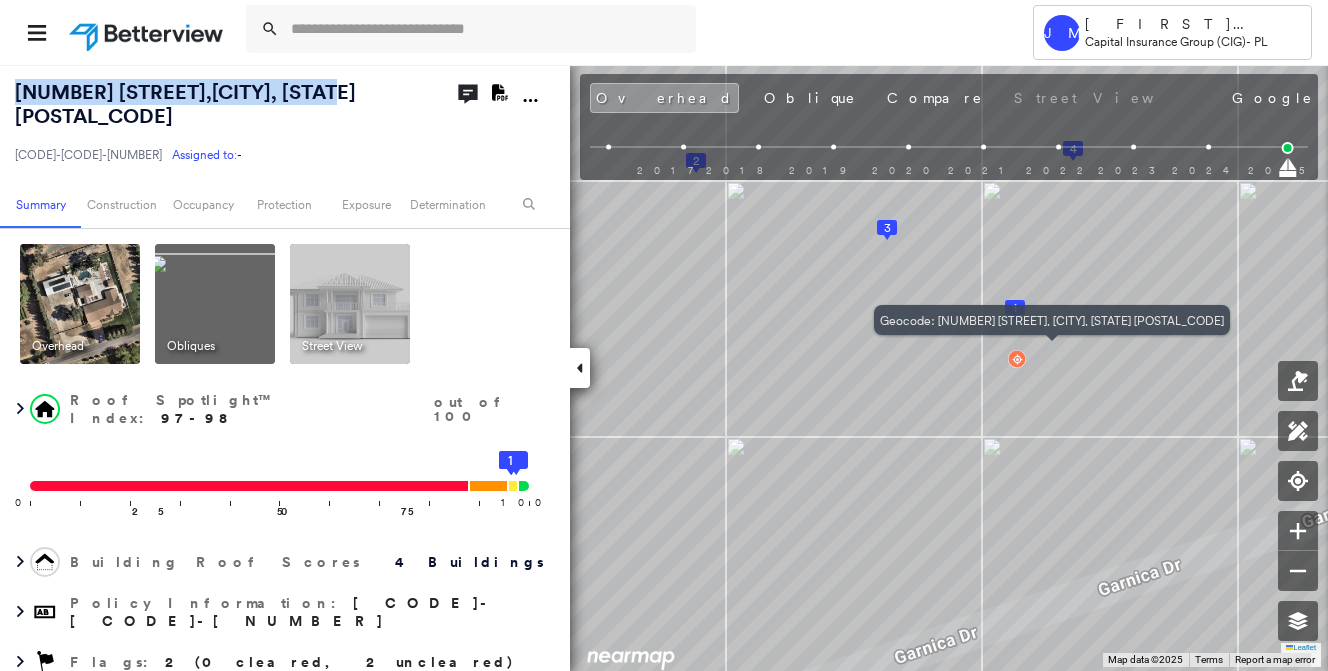 drag, startPoint x: 299, startPoint y: 95, endPoint x: 12, endPoint y: 102, distance: 287.08536 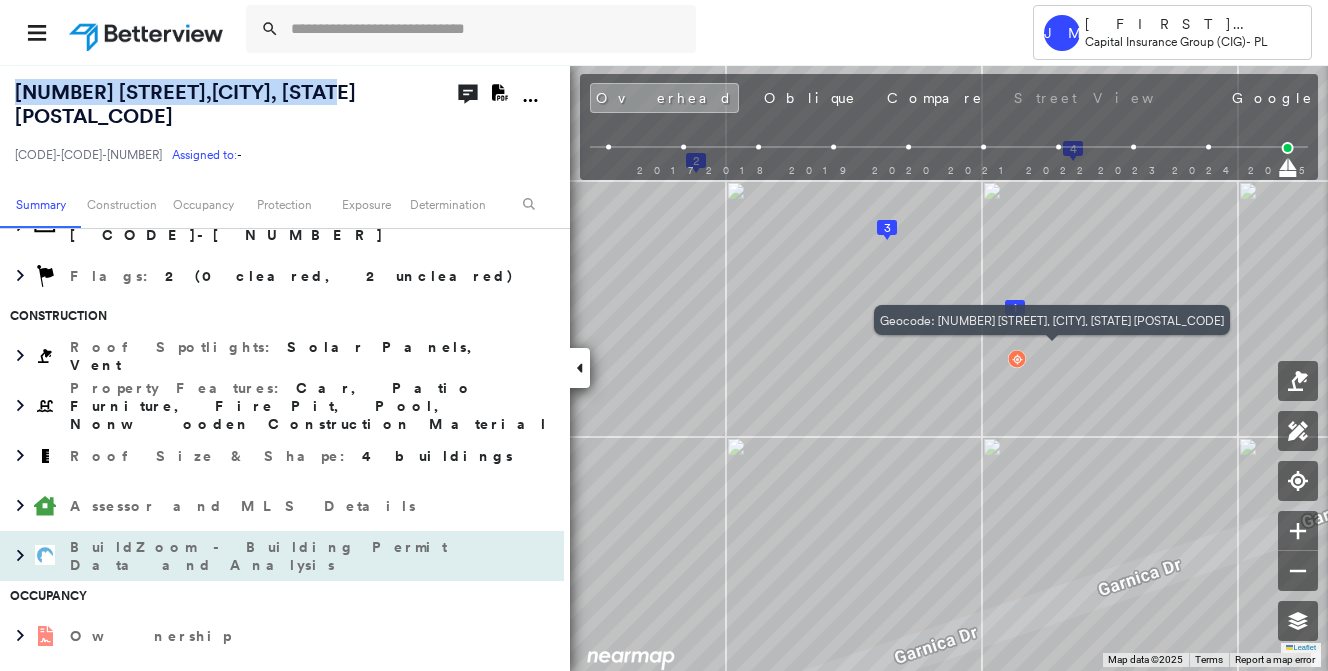scroll, scrollTop: 400, scrollLeft: 0, axis: vertical 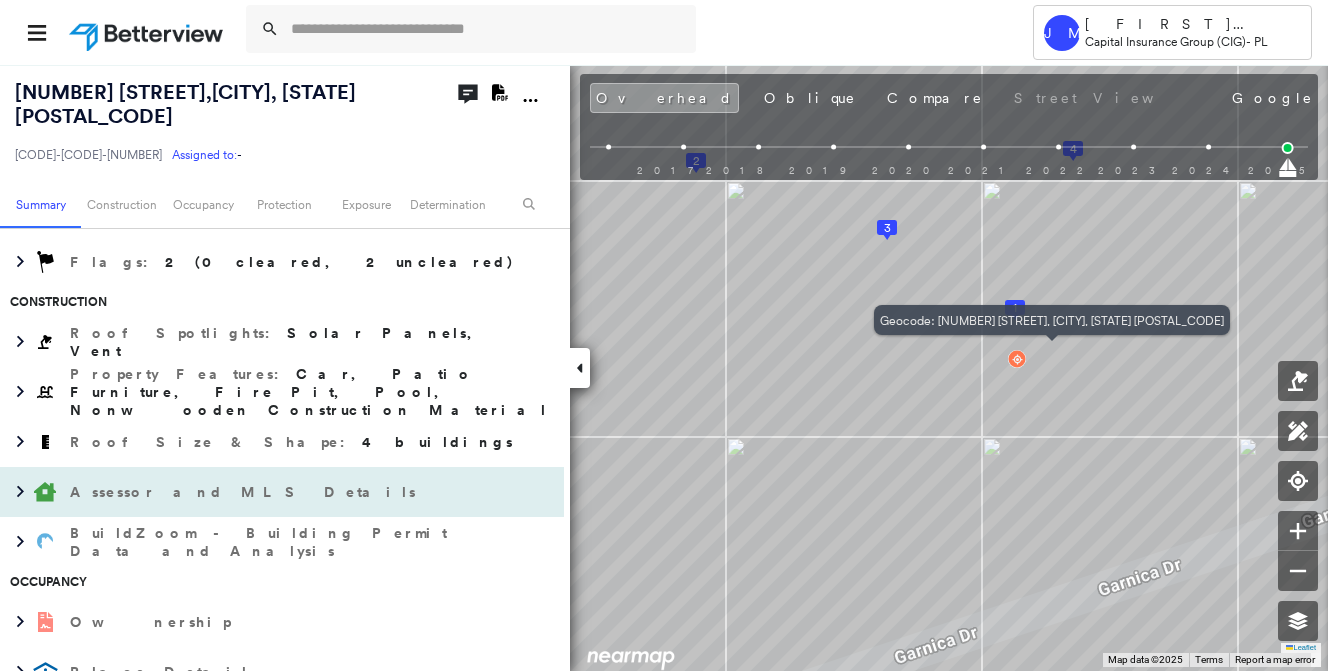 click on "Assessor and MLS Details" at bounding box center (262, 492) 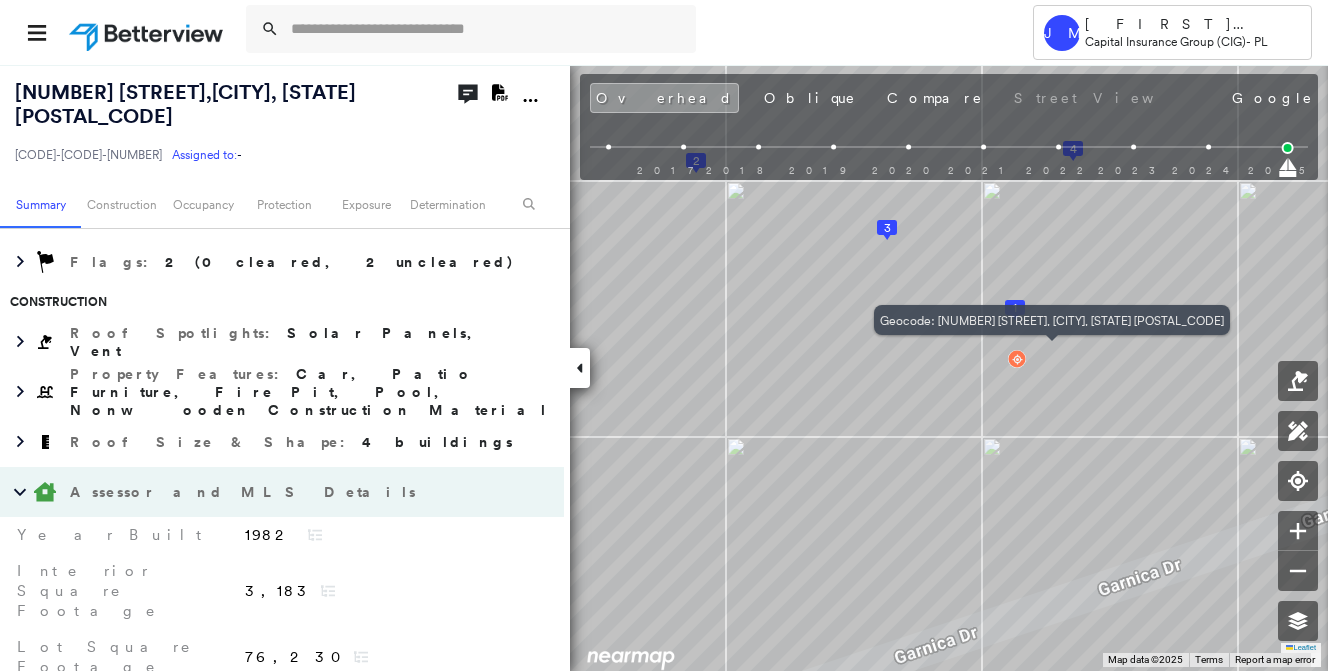 click on "Assessor and MLS Details" at bounding box center (262, 492) 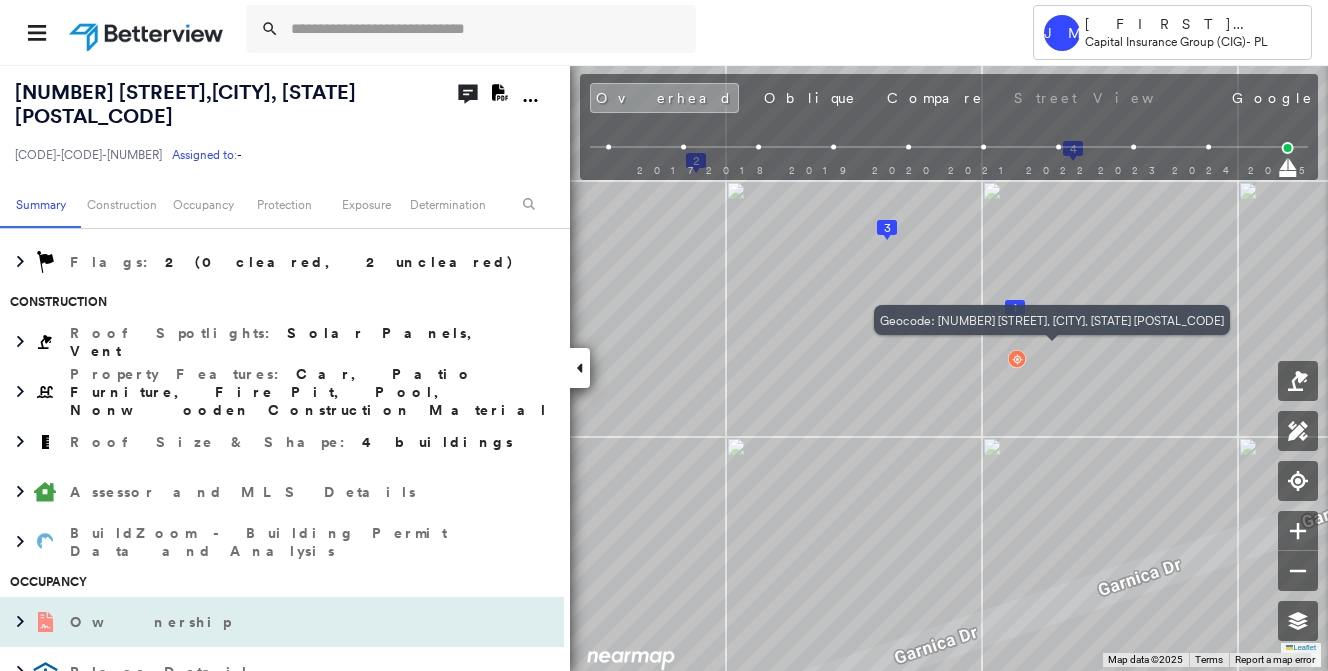 click on "Ownership" at bounding box center (152, 622) 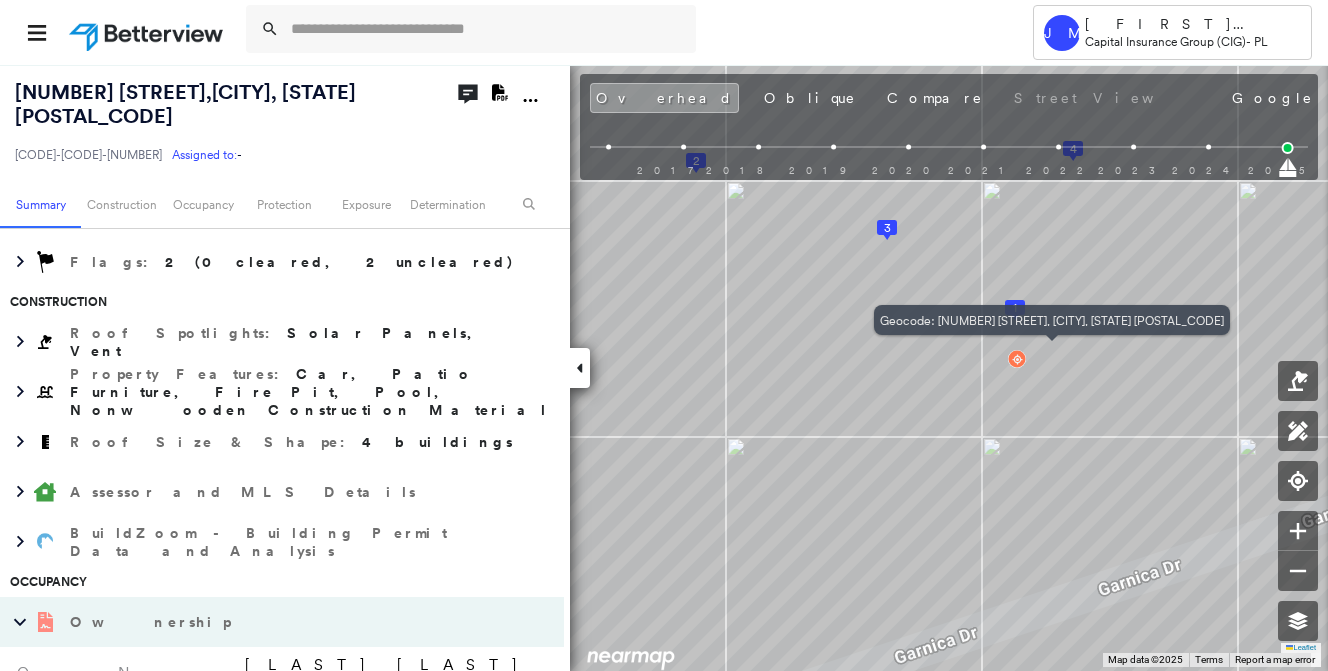click on "Ownership" at bounding box center [152, 622] 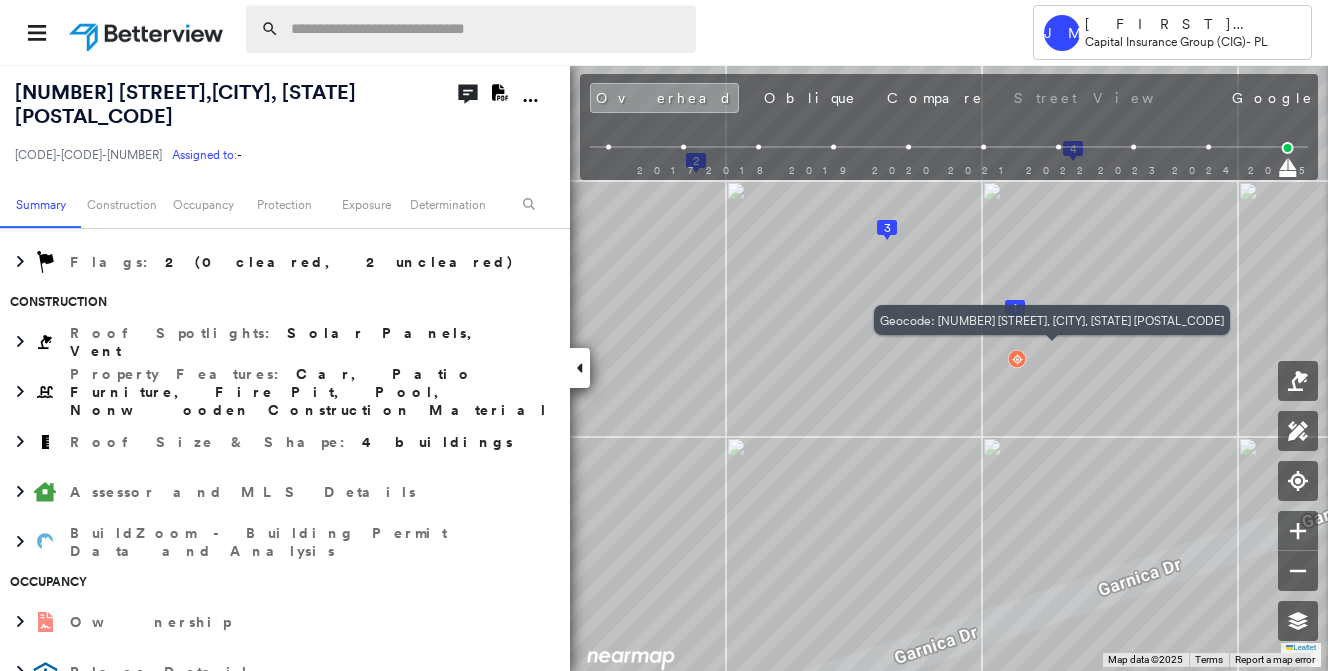 click at bounding box center (487, 29) 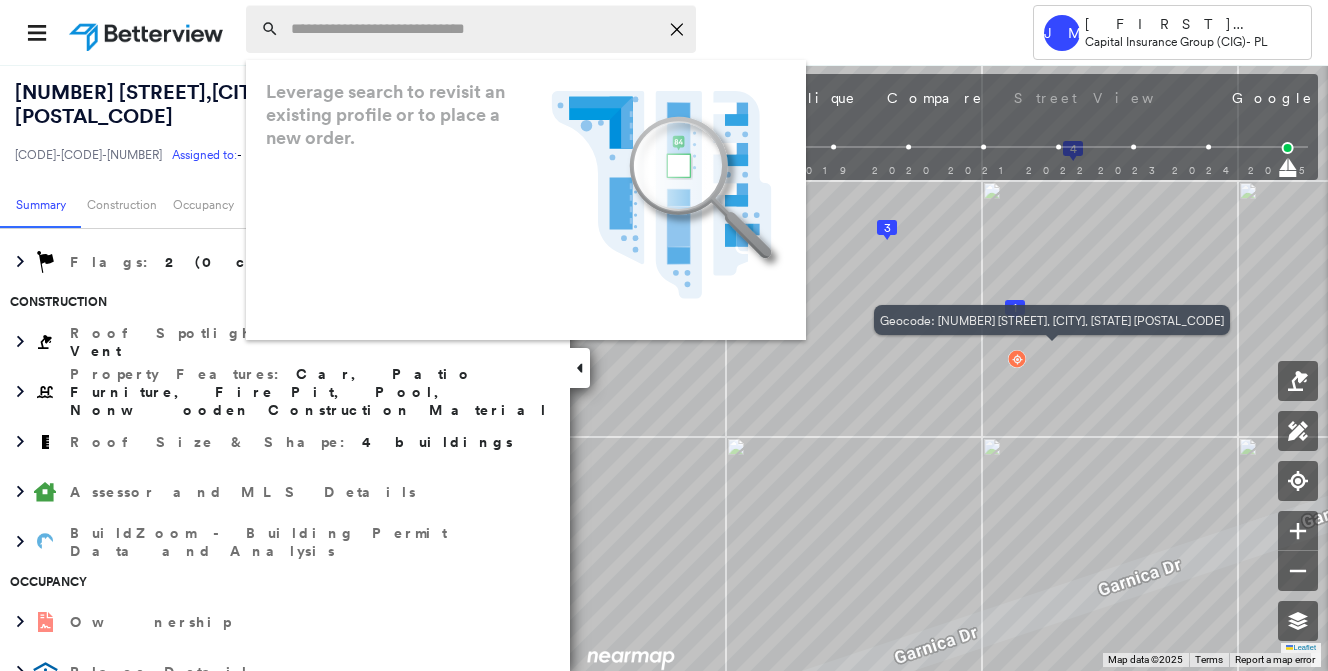 paste on "**********" 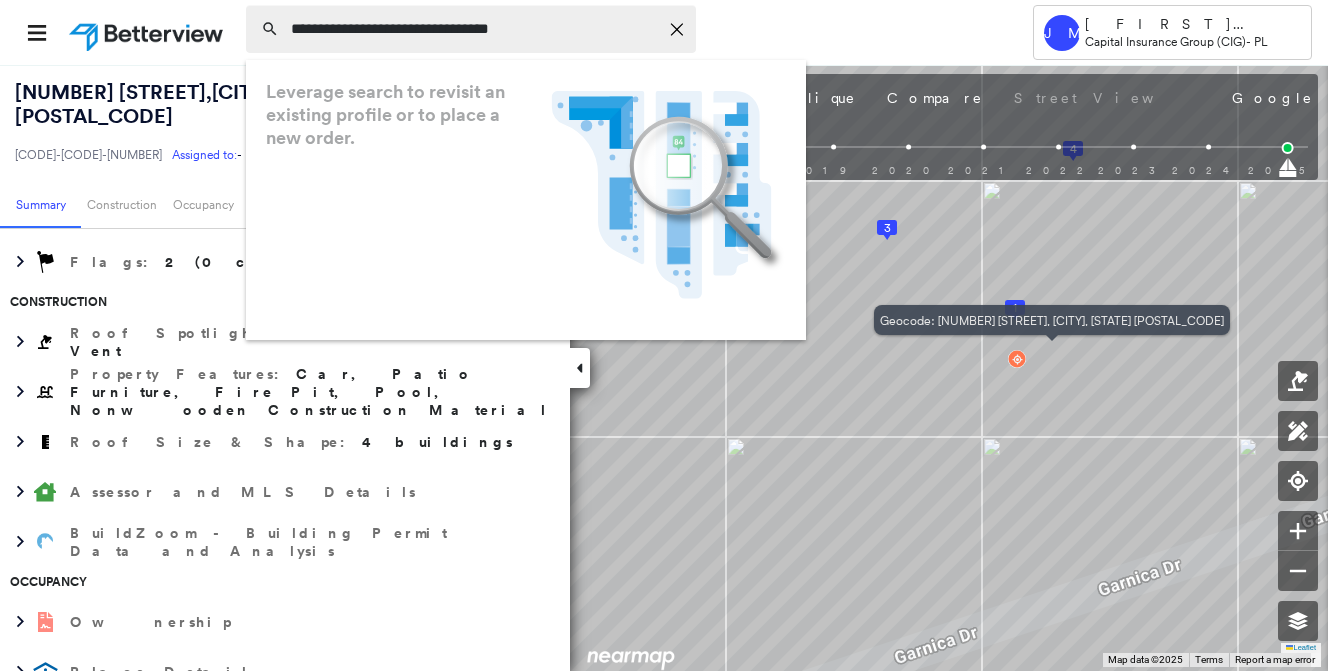 type on "**********" 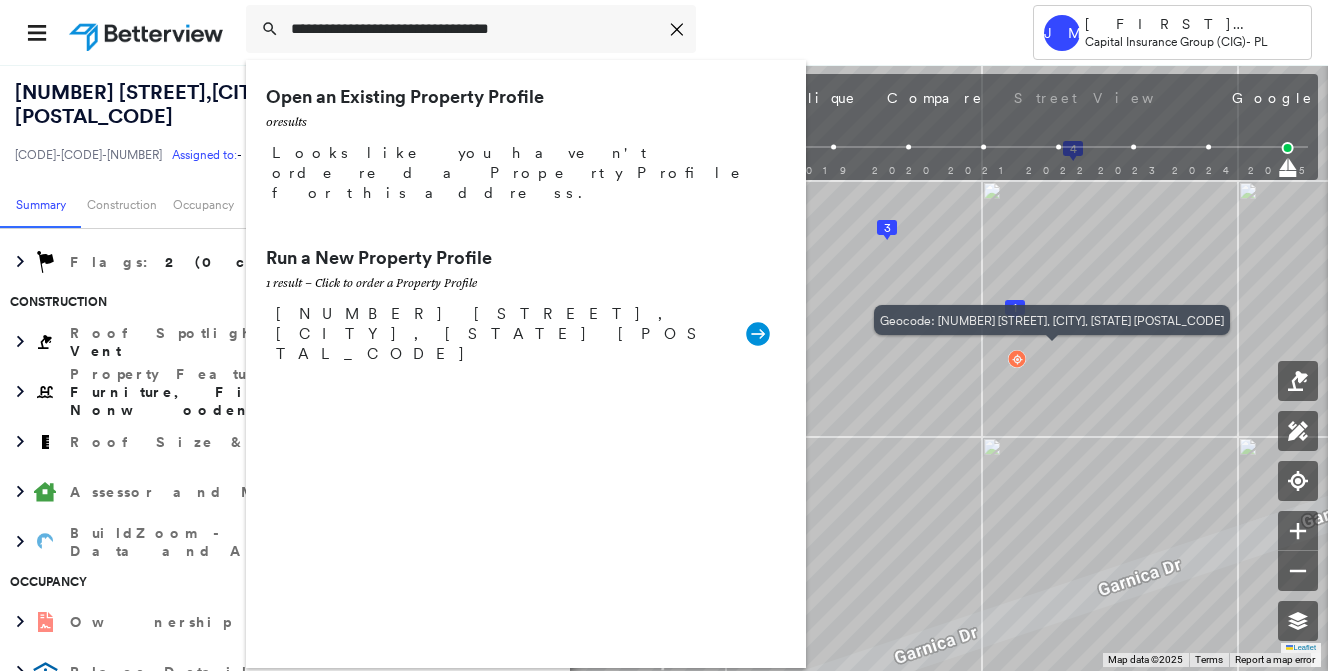 click on "[NUMBER] [STREET], [CITY], [STATE] [POSTAL_CODE]" at bounding box center [523, 334] 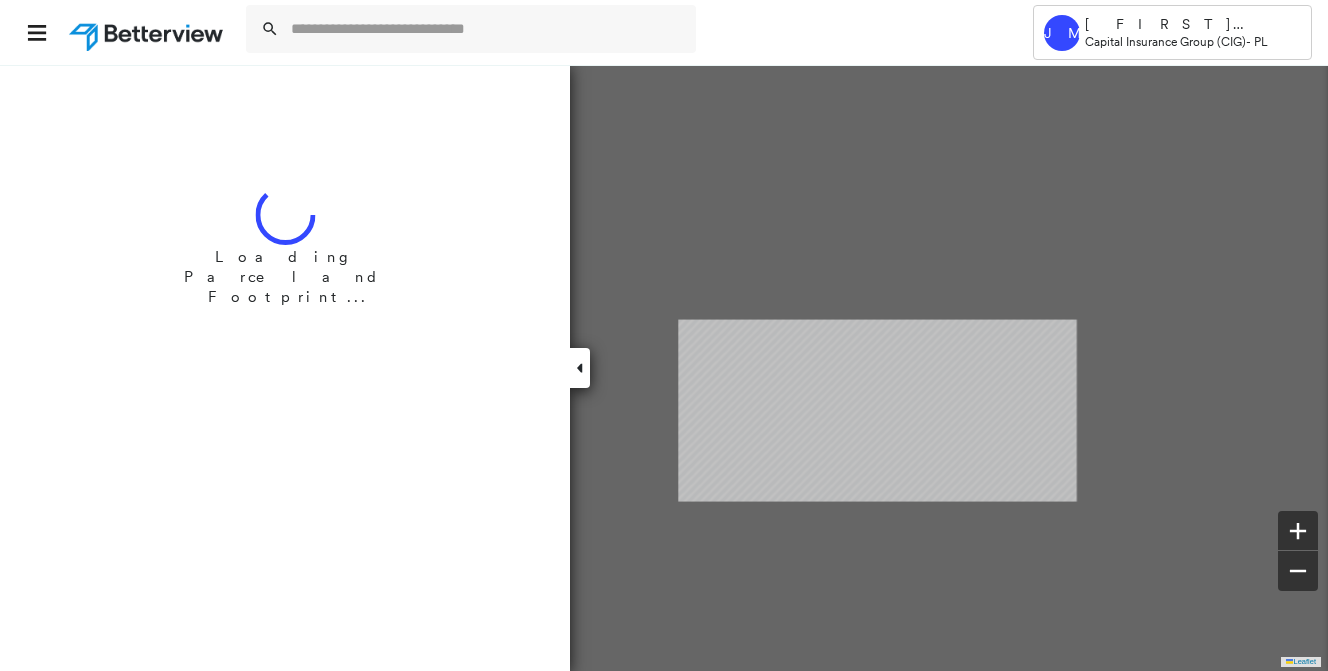 scroll, scrollTop: 0, scrollLeft: 0, axis: both 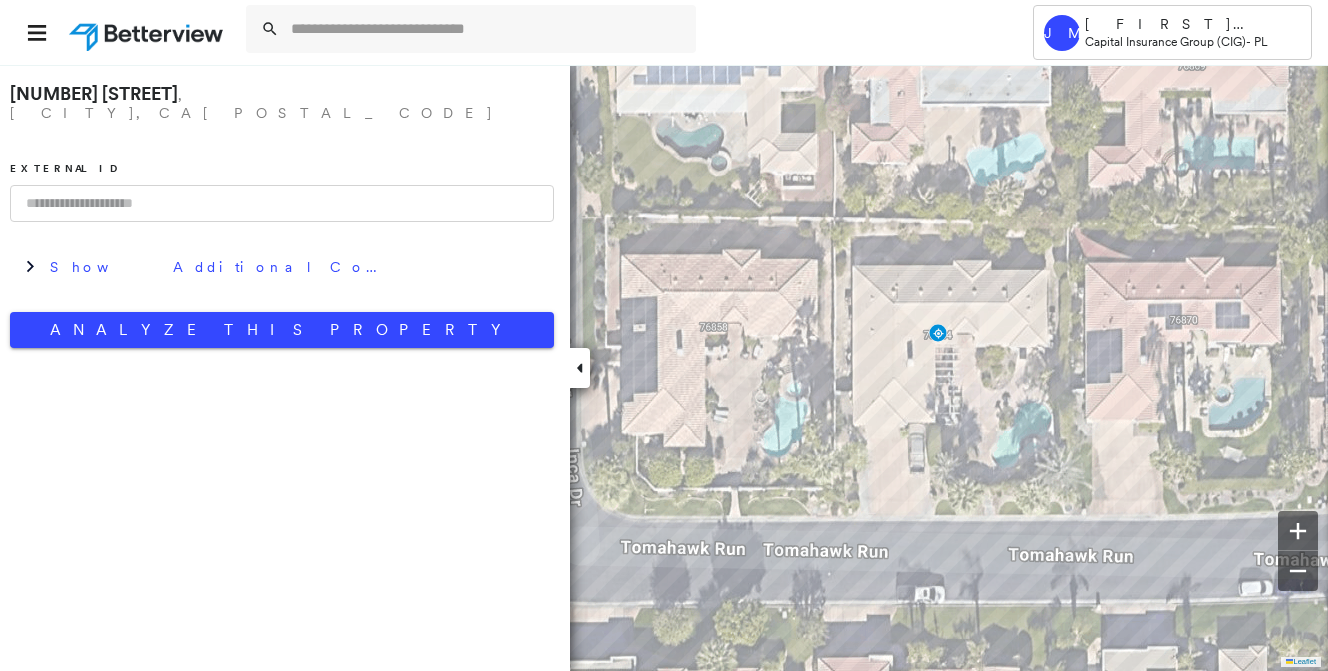 drag, startPoint x: 308, startPoint y: 172, endPoint x: 305, endPoint y: 182, distance: 10.440307 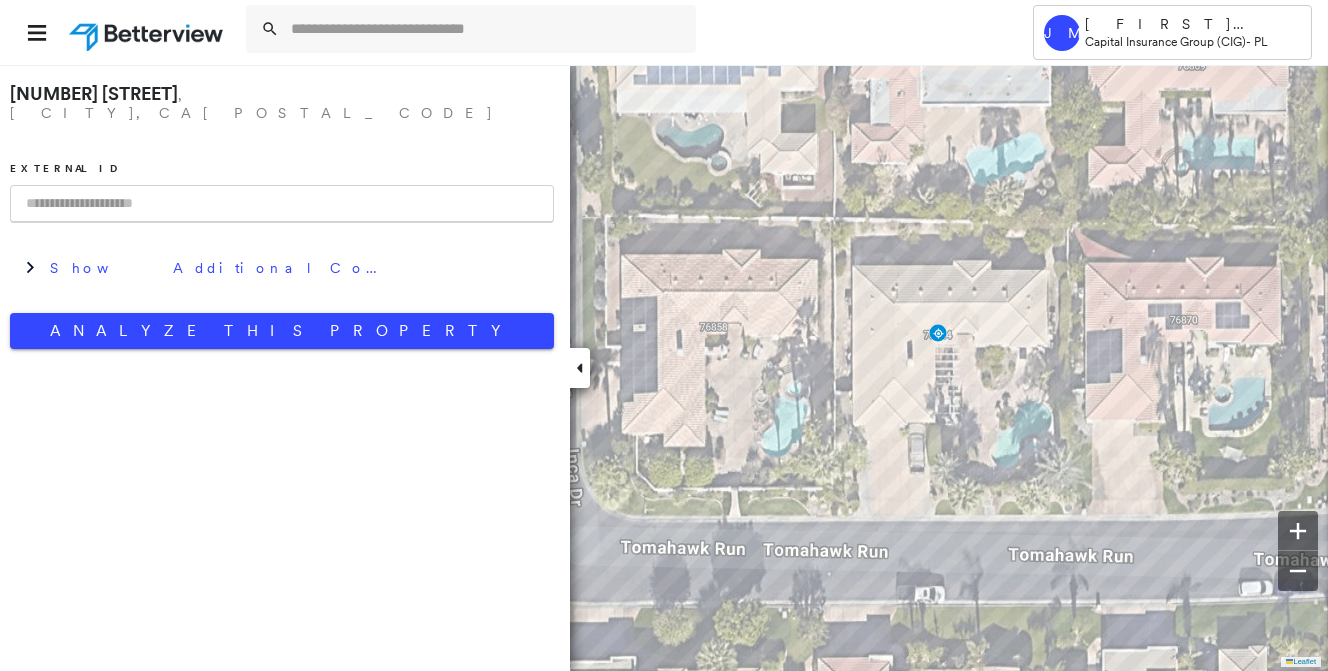 paste on "**********" 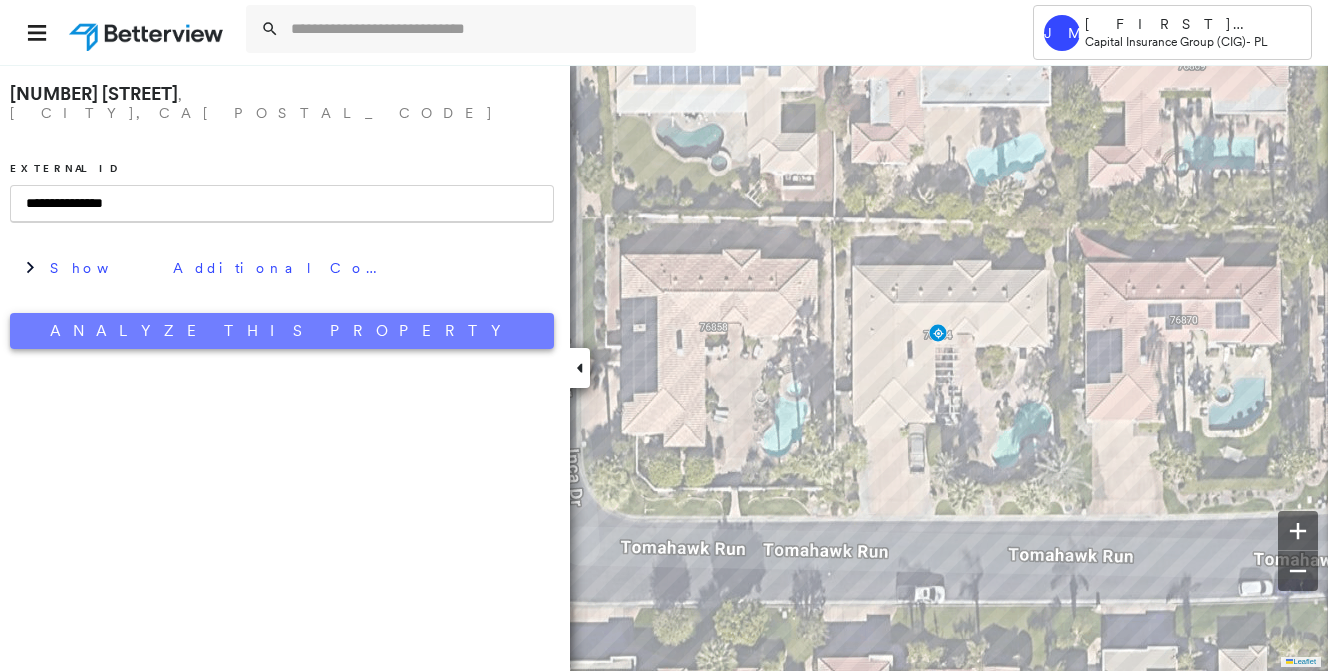type on "**********" 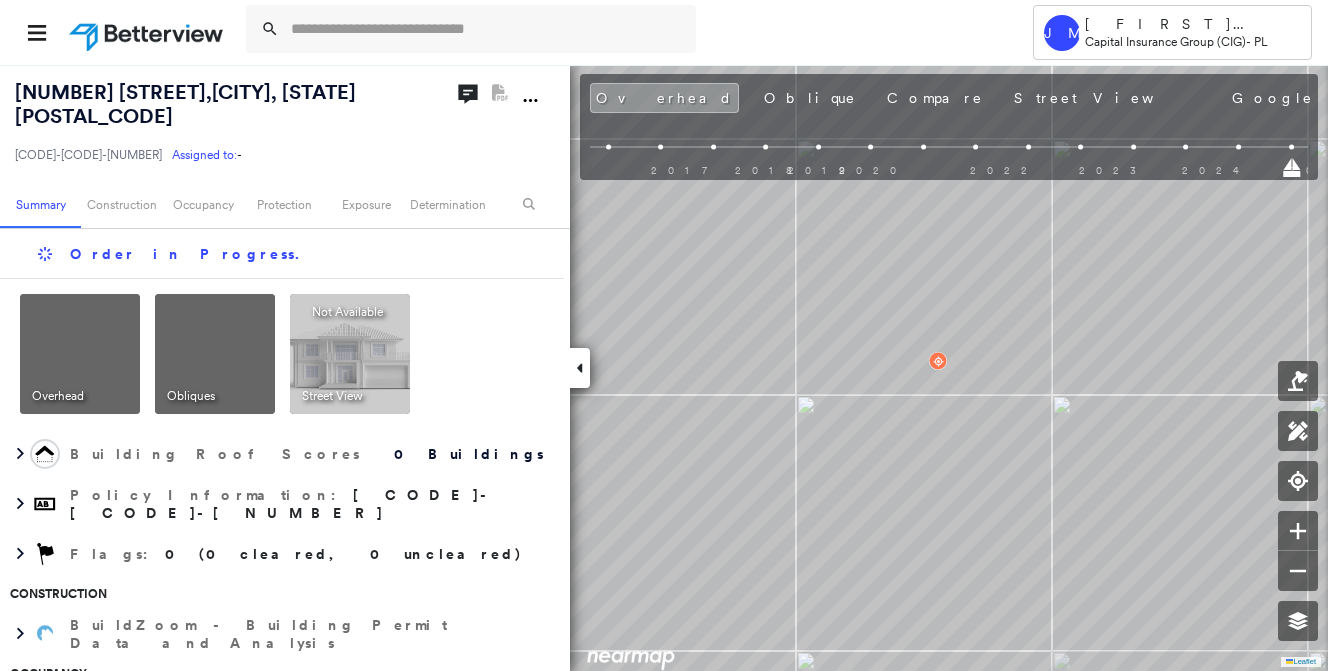 scroll, scrollTop: 0, scrollLeft: 0, axis: both 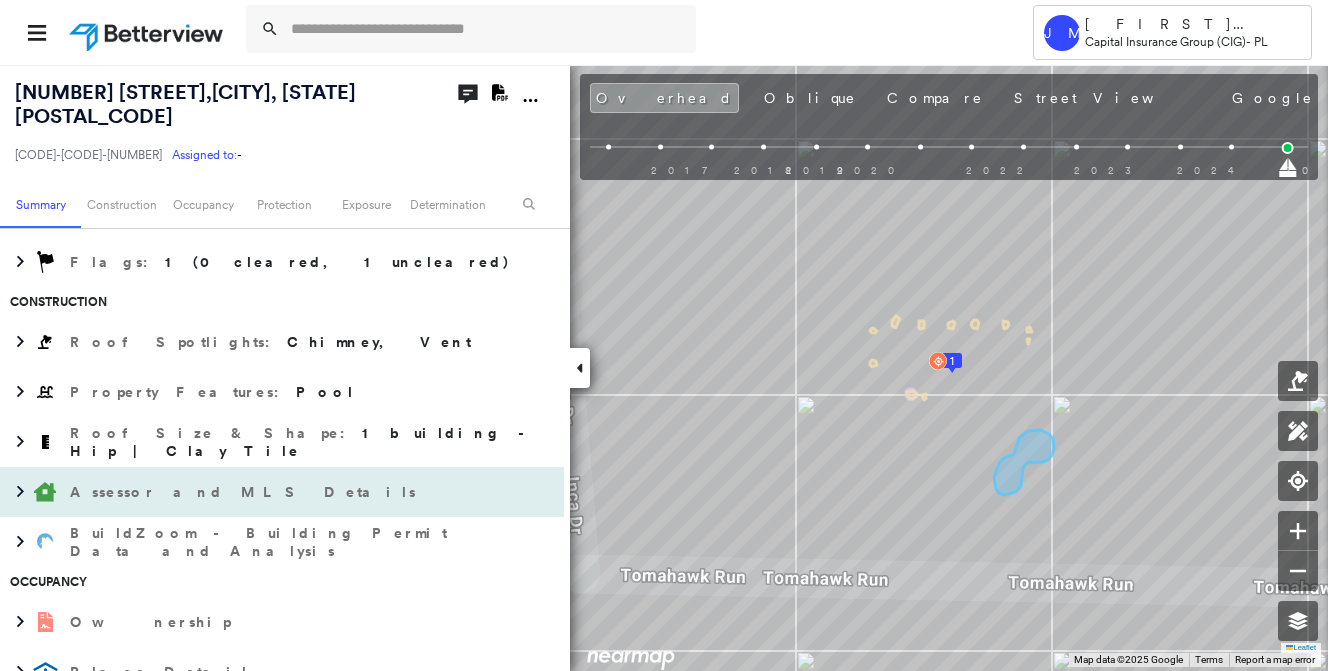 click on "Assessor and MLS Details" at bounding box center (245, 492) 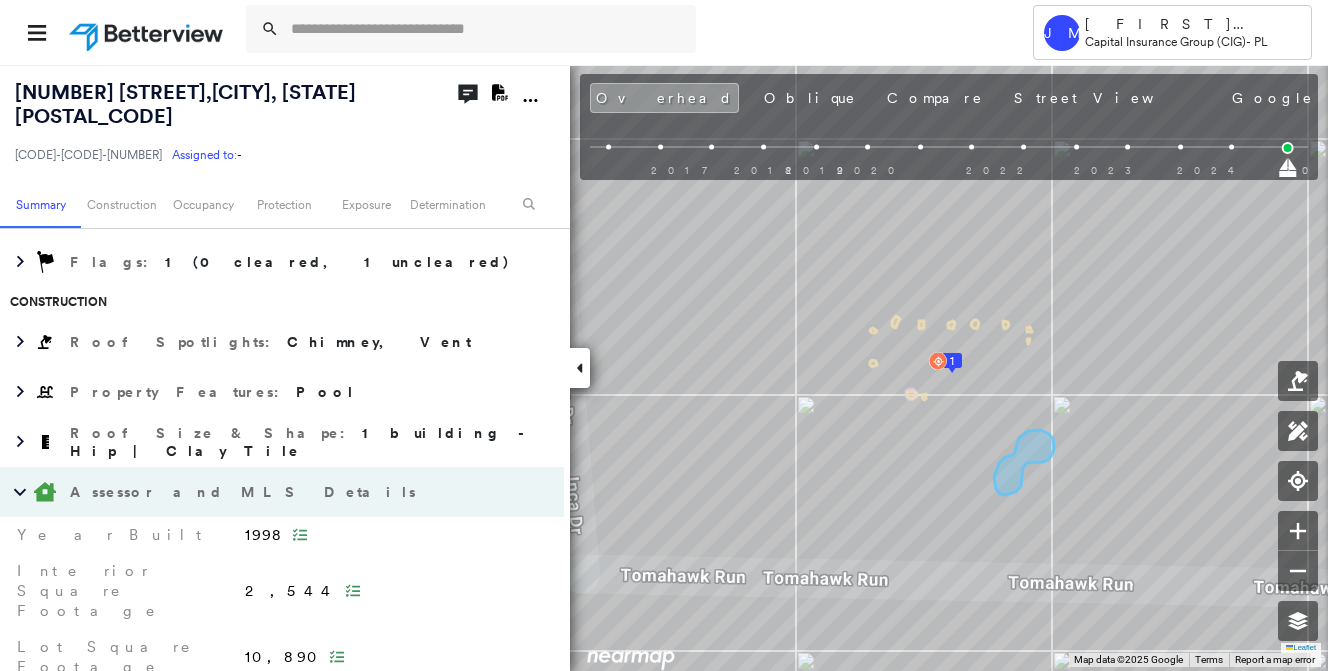 click on "Assessor and MLS Details" at bounding box center [262, 492] 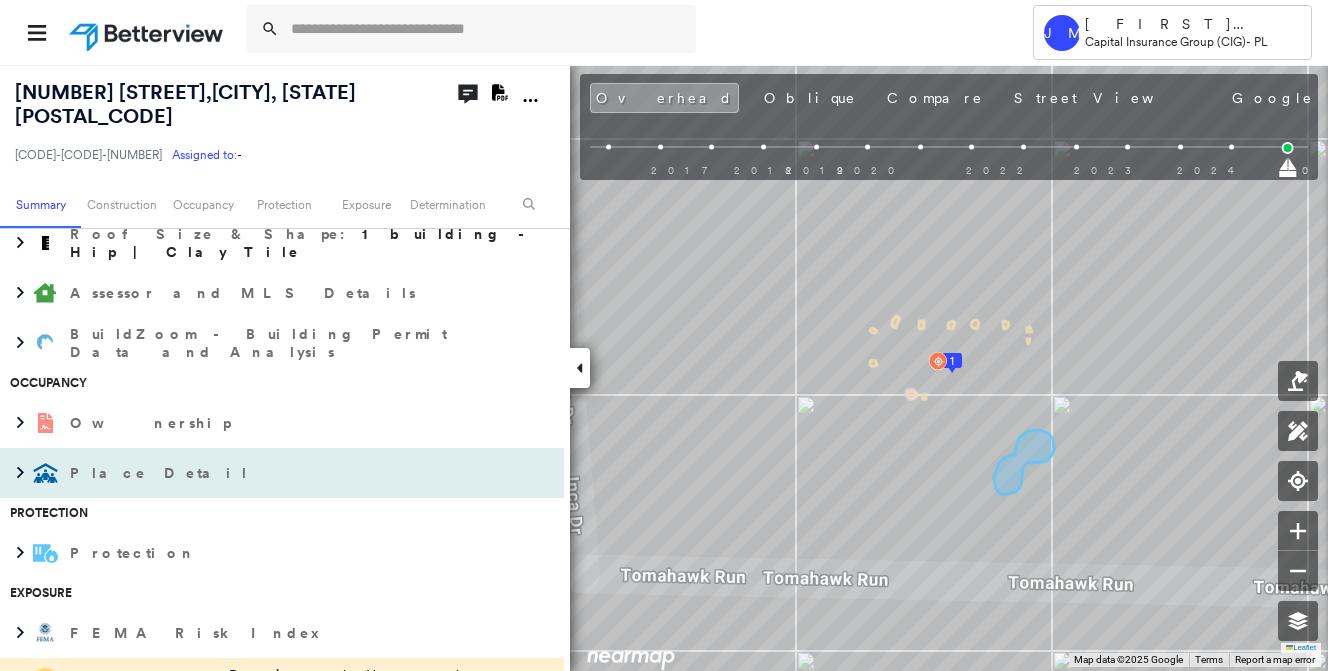 scroll, scrollTop: 600, scrollLeft: 0, axis: vertical 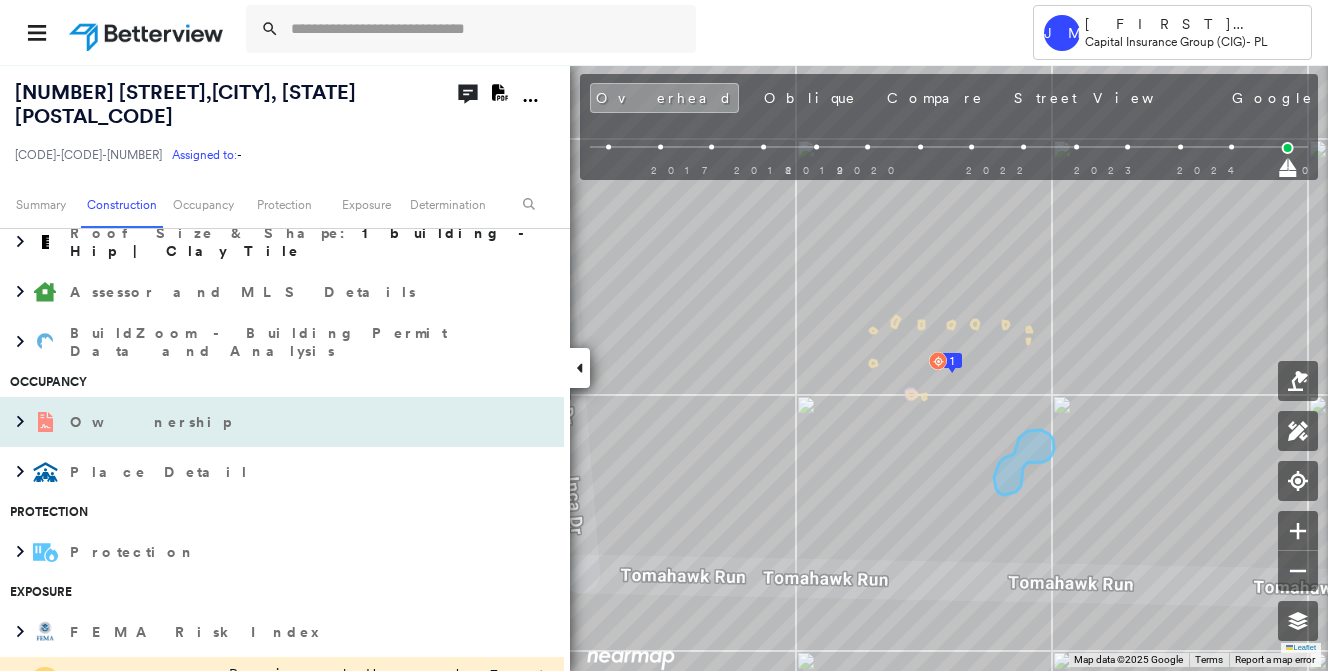 click on "Ownership" at bounding box center [262, 422] 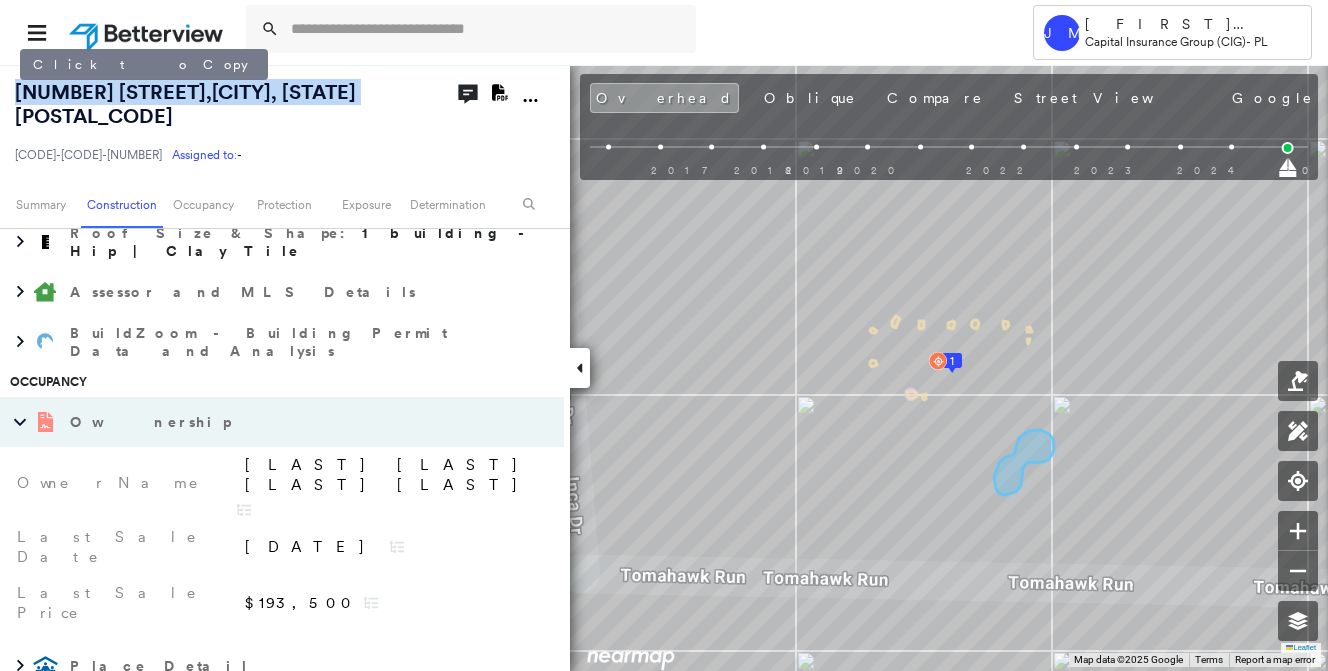 drag, startPoint x: 382, startPoint y: 96, endPoint x: 14, endPoint y: 94, distance: 368.00543 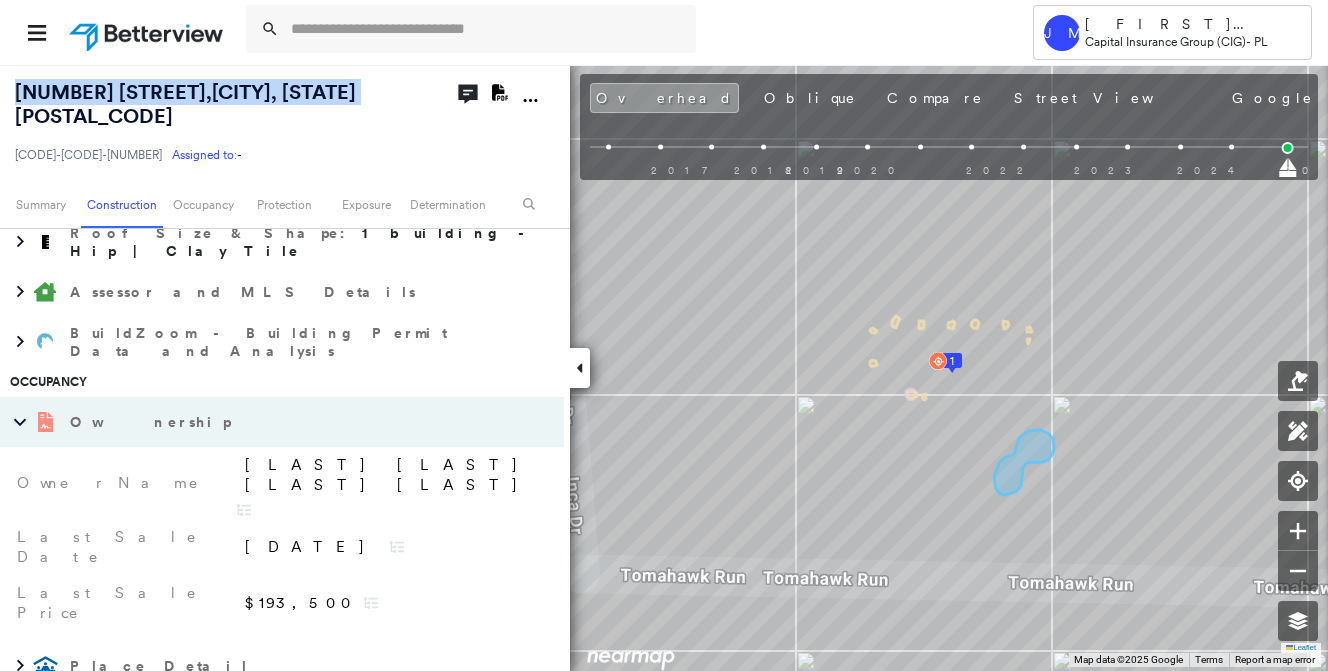 drag, startPoint x: 14, startPoint y: 94, endPoint x: 241, endPoint y: 92, distance: 227.0088 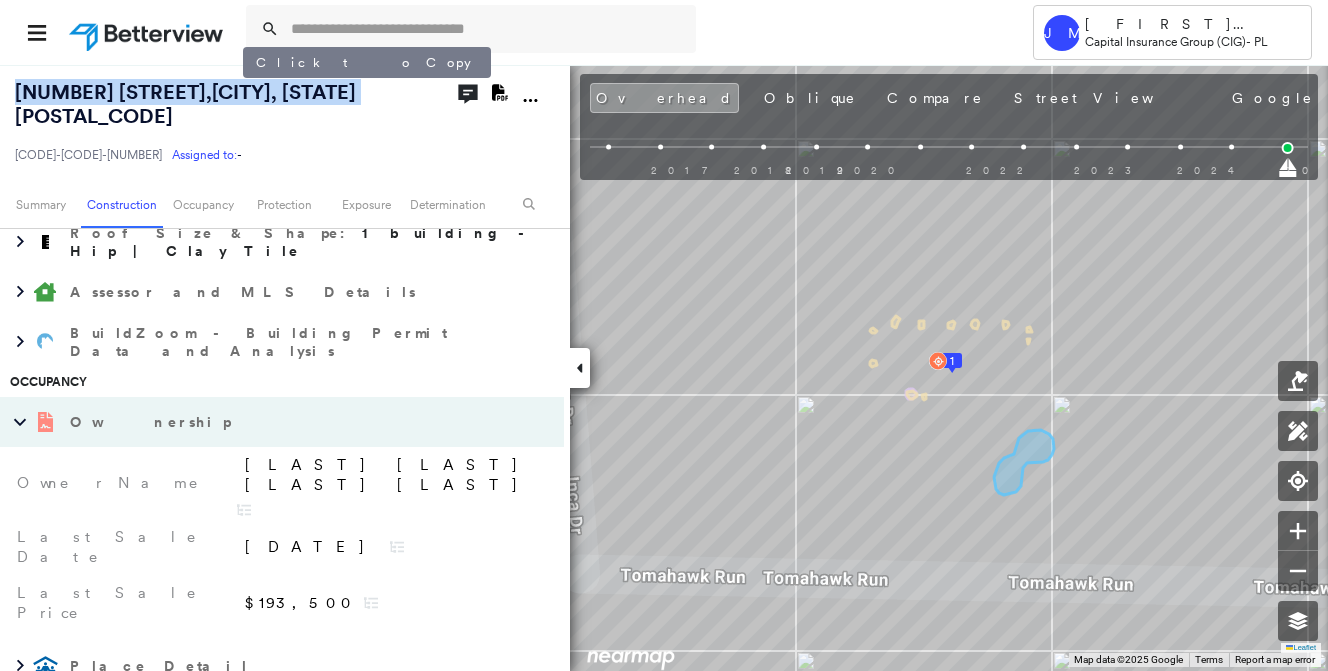 copy on "[NUMBER] [STREET] , [CITY] , [STATE]" 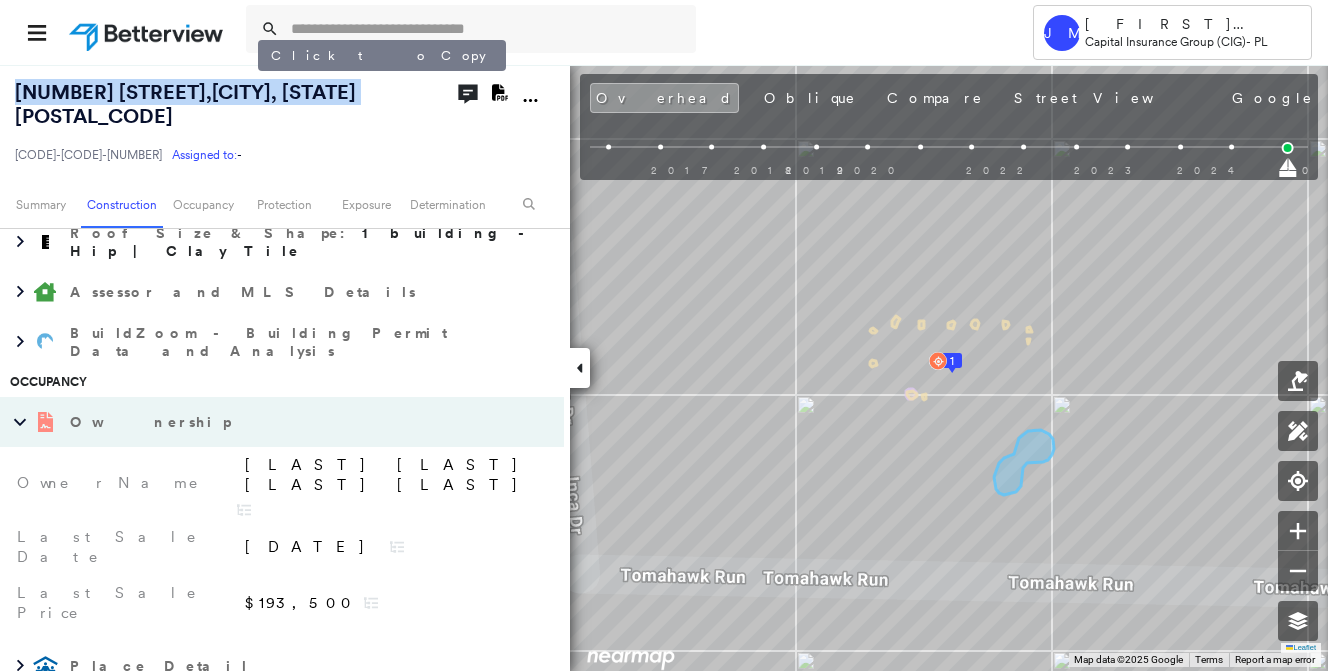 click on "[NUMBER] [STREET] , [CITY] , [STATE] [POSTAL_CODE]" at bounding box center (185, 104) 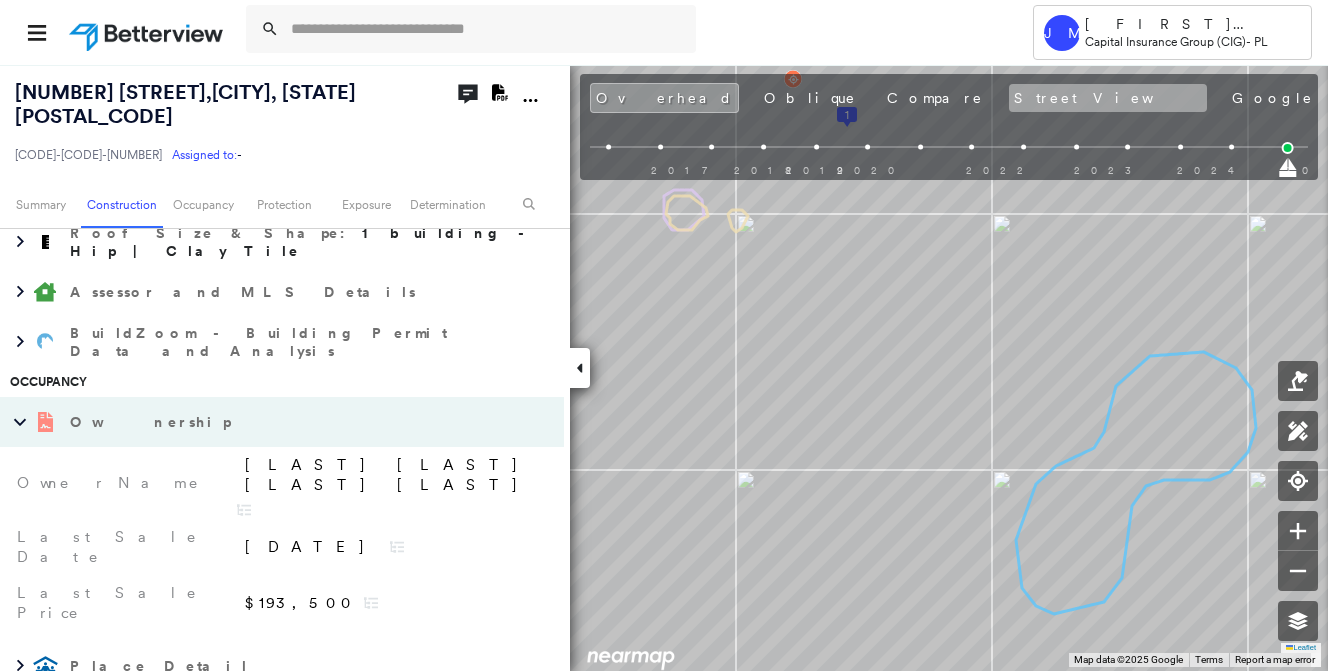 click on "Street View" at bounding box center (1108, 98) 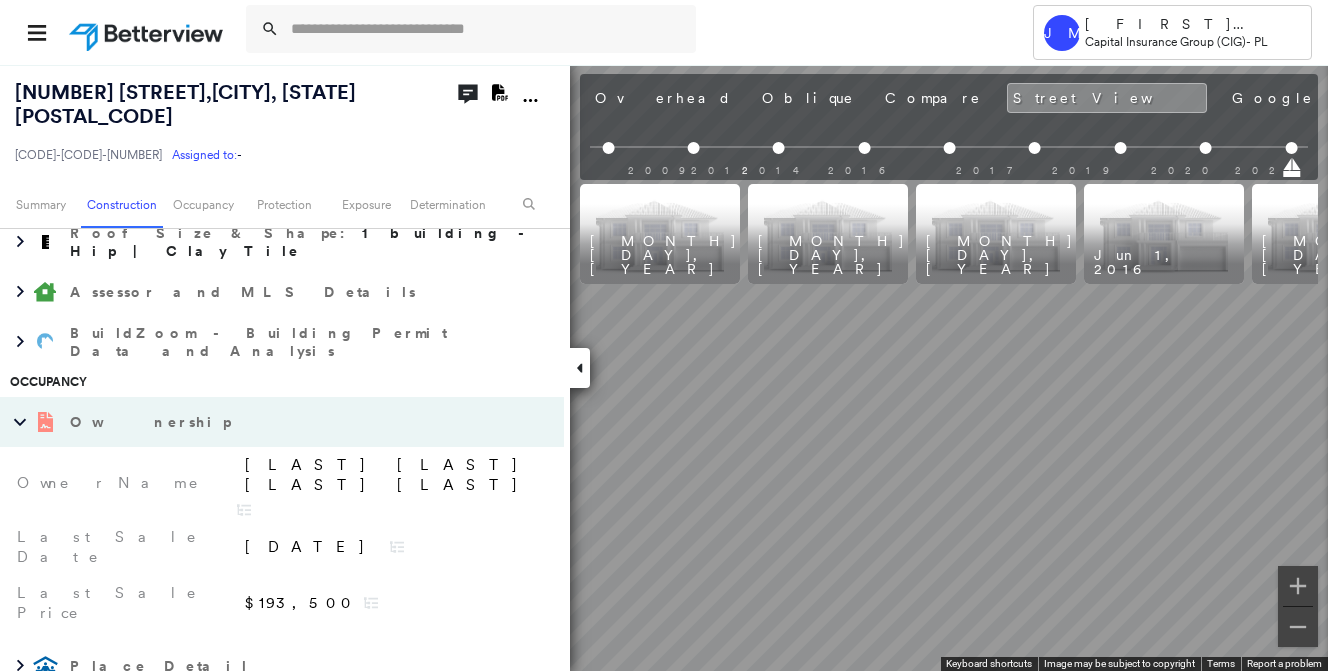 scroll, scrollTop: 0, scrollLeft: 391, axis: horizontal 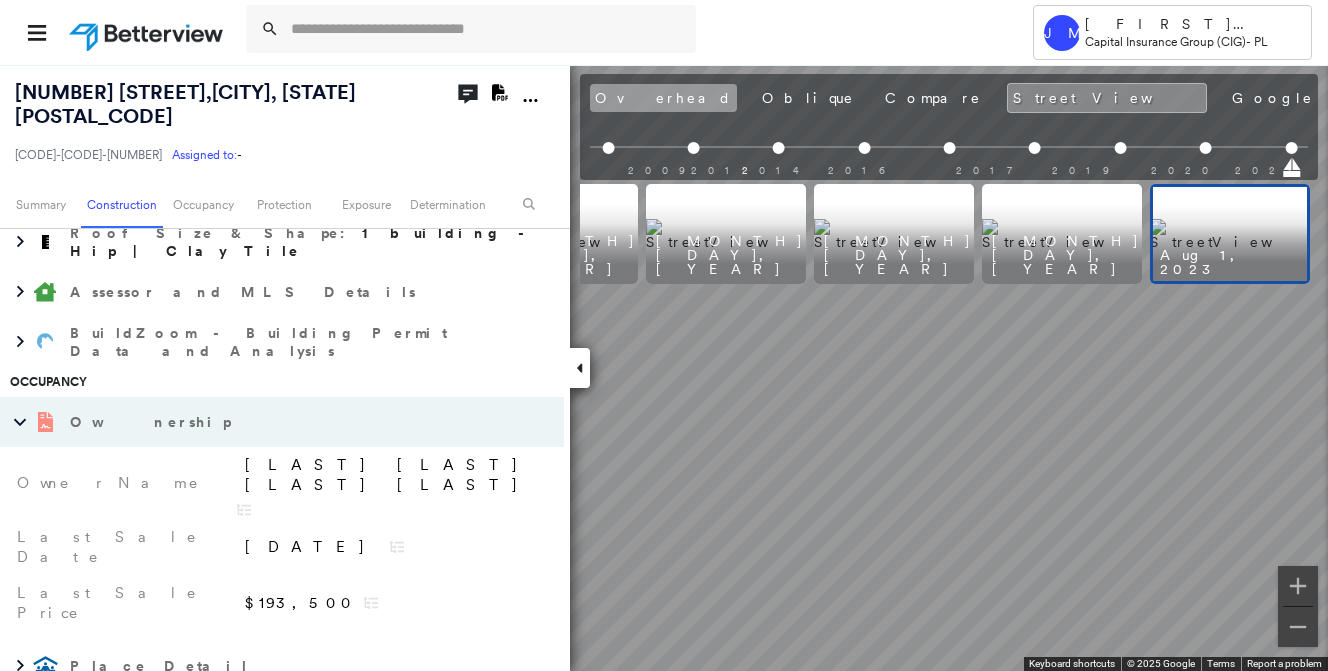 click on "Overhead" at bounding box center (663, 98) 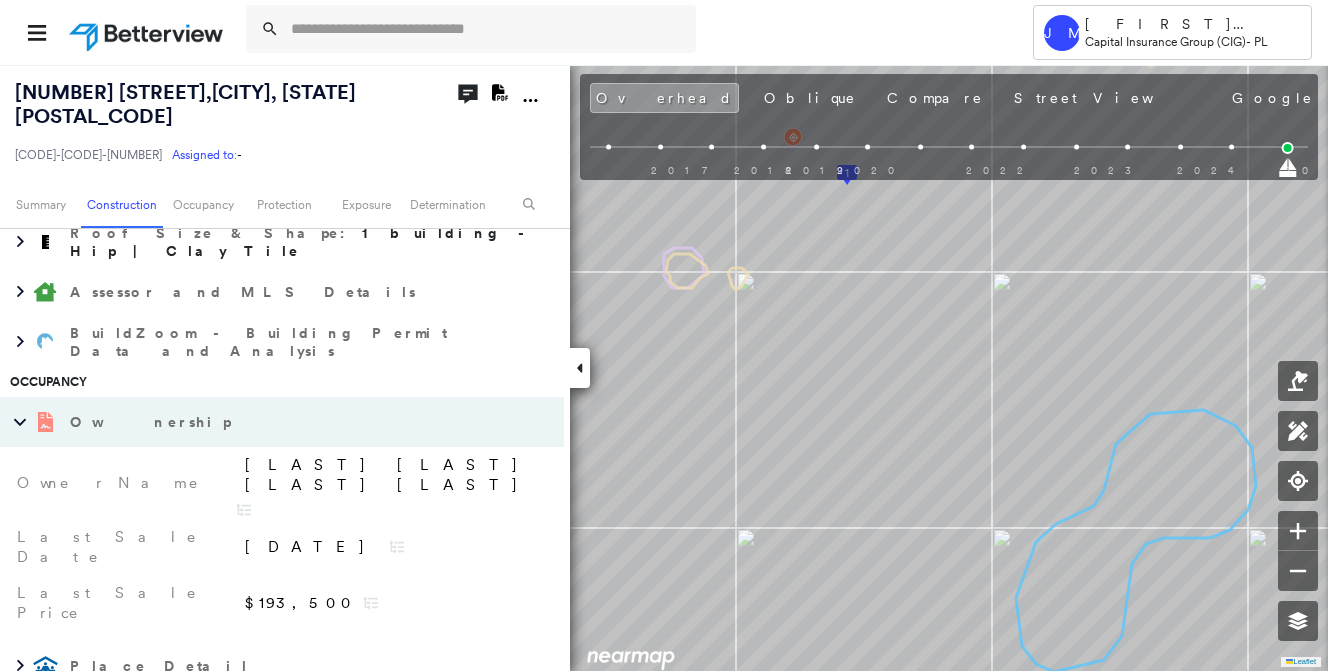 scroll, scrollTop: 0, scrollLeft: 0, axis: both 